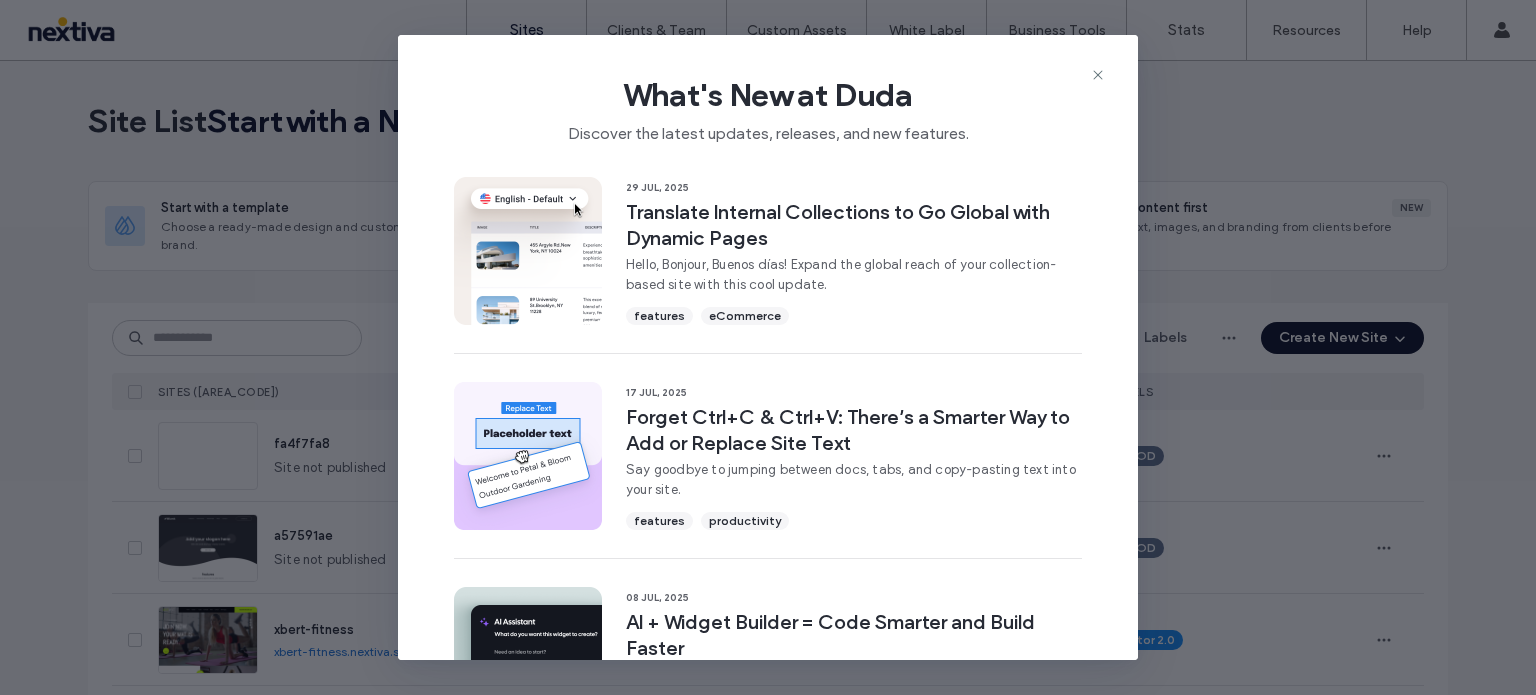 scroll, scrollTop: 0, scrollLeft: 0, axis: both 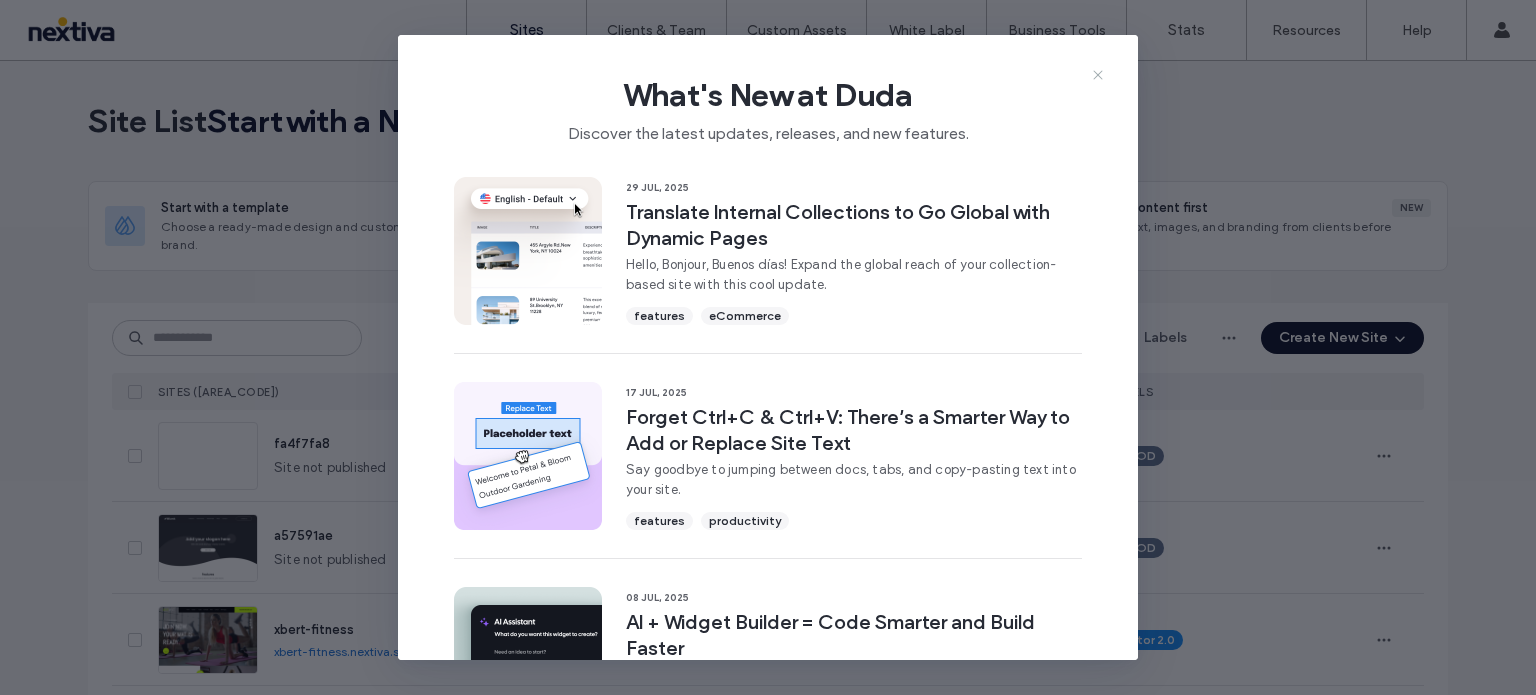 click 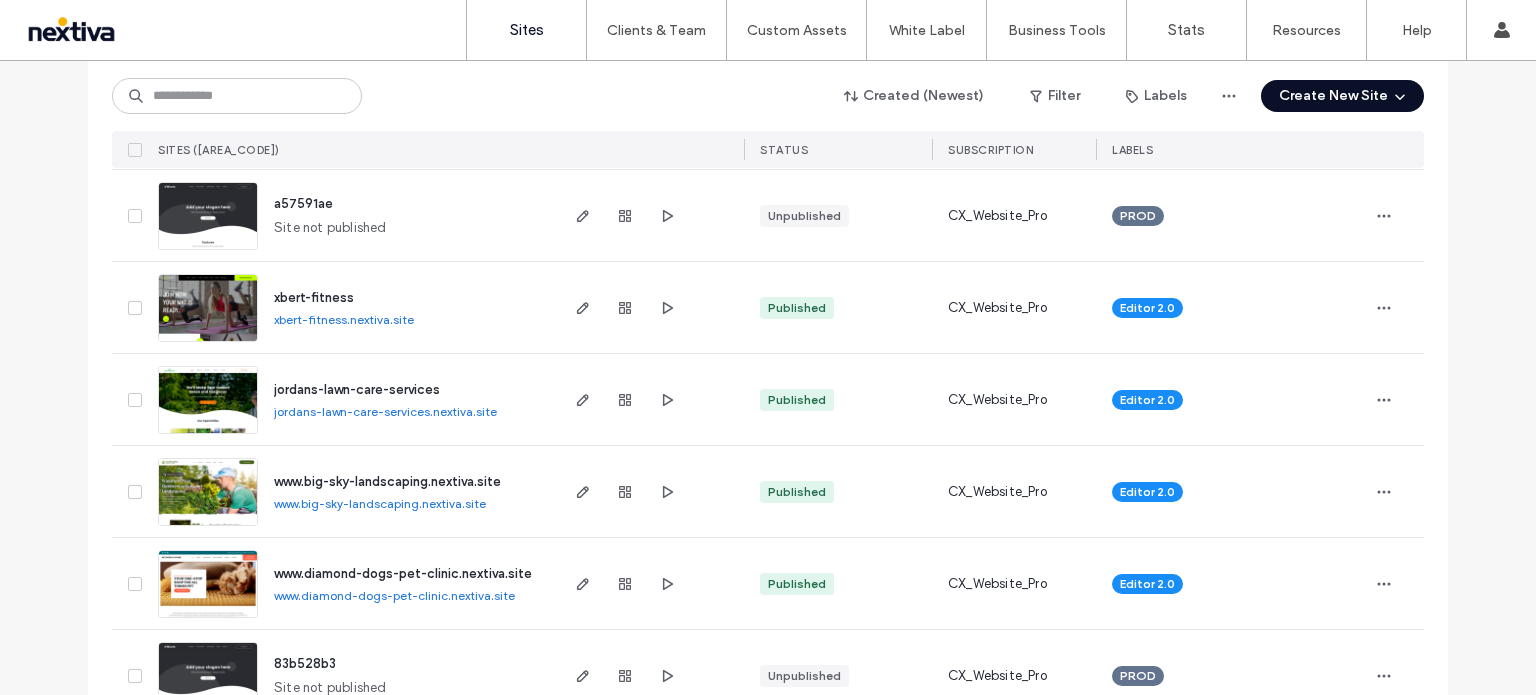 scroll, scrollTop: 343, scrollLeft: 0, axis: vertical 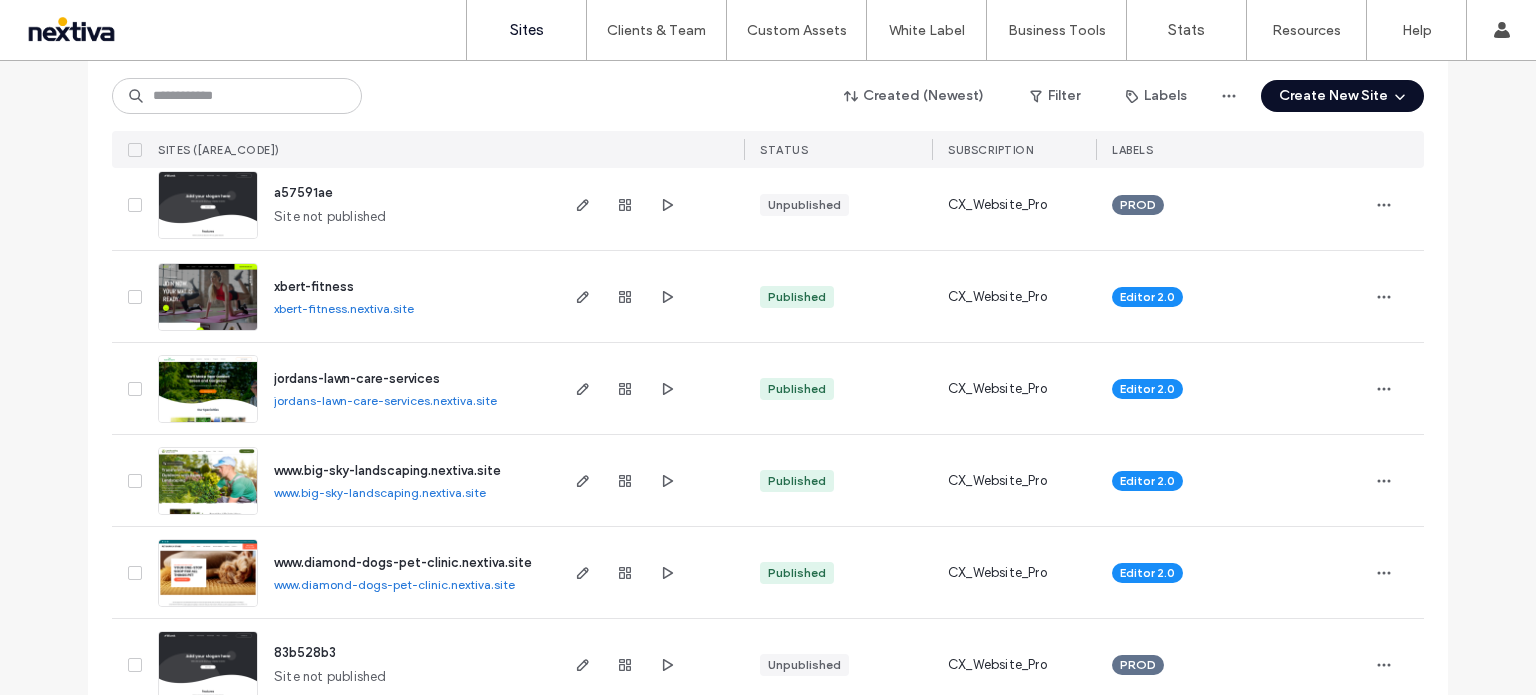 click on "xbert-fitness" at bounding box center [314, 286] 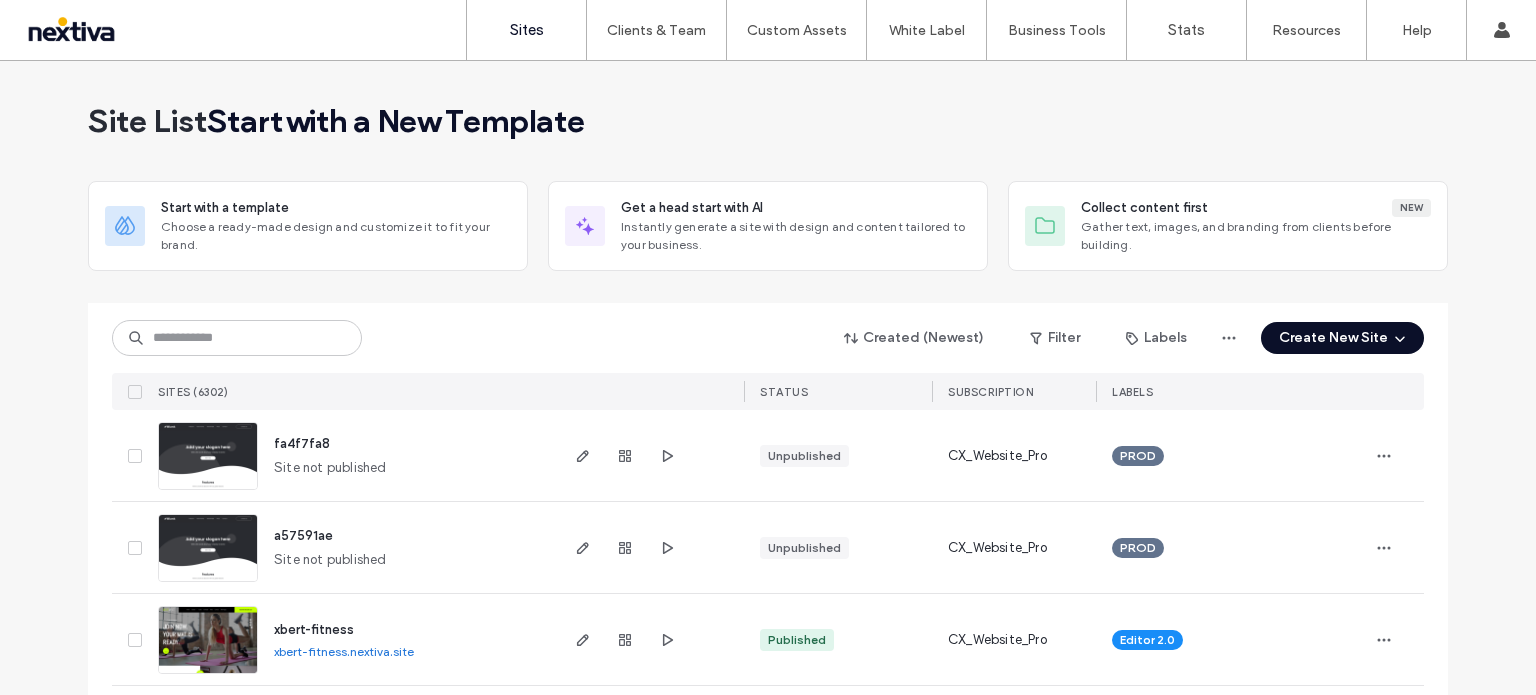 scroll, scrollTop: 0, scrollLeft: 0, axis: both 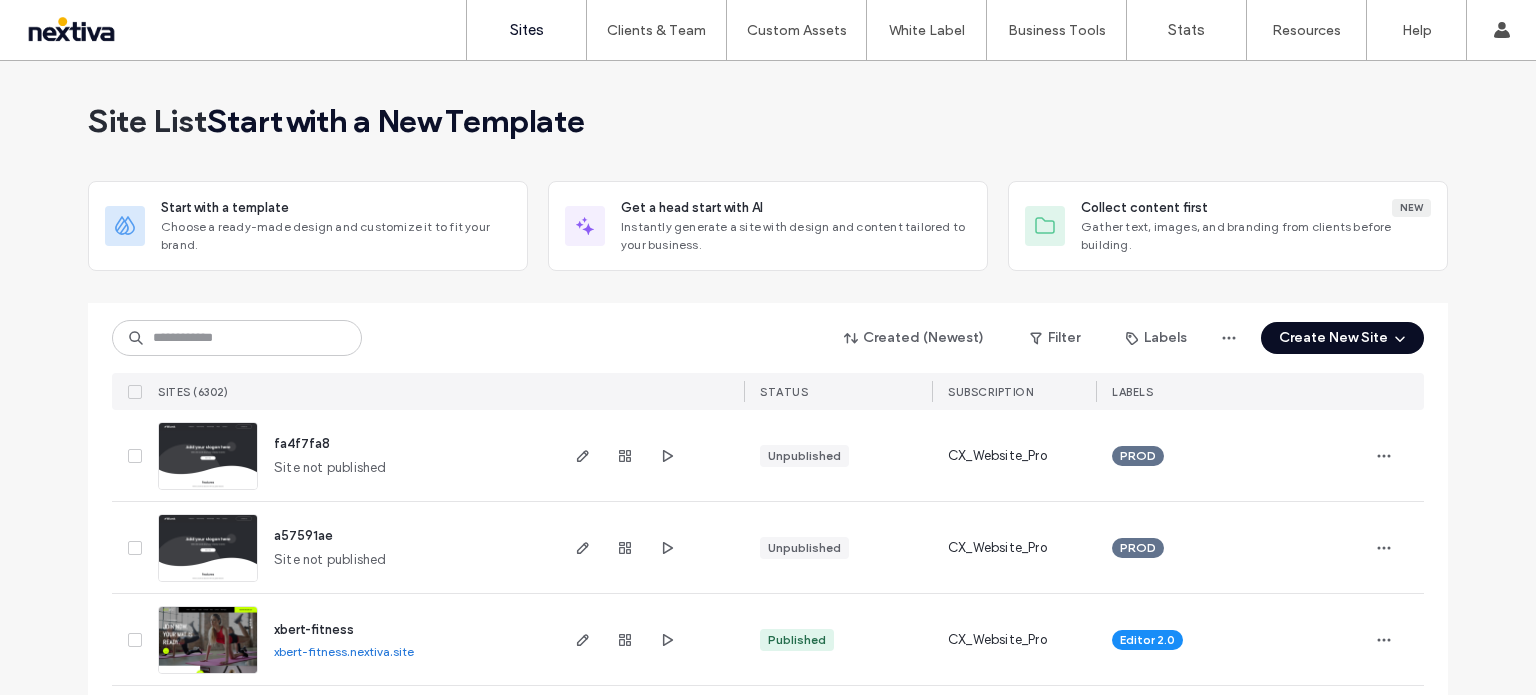 click on "Create New Site" at bounding box center (1342, 338) 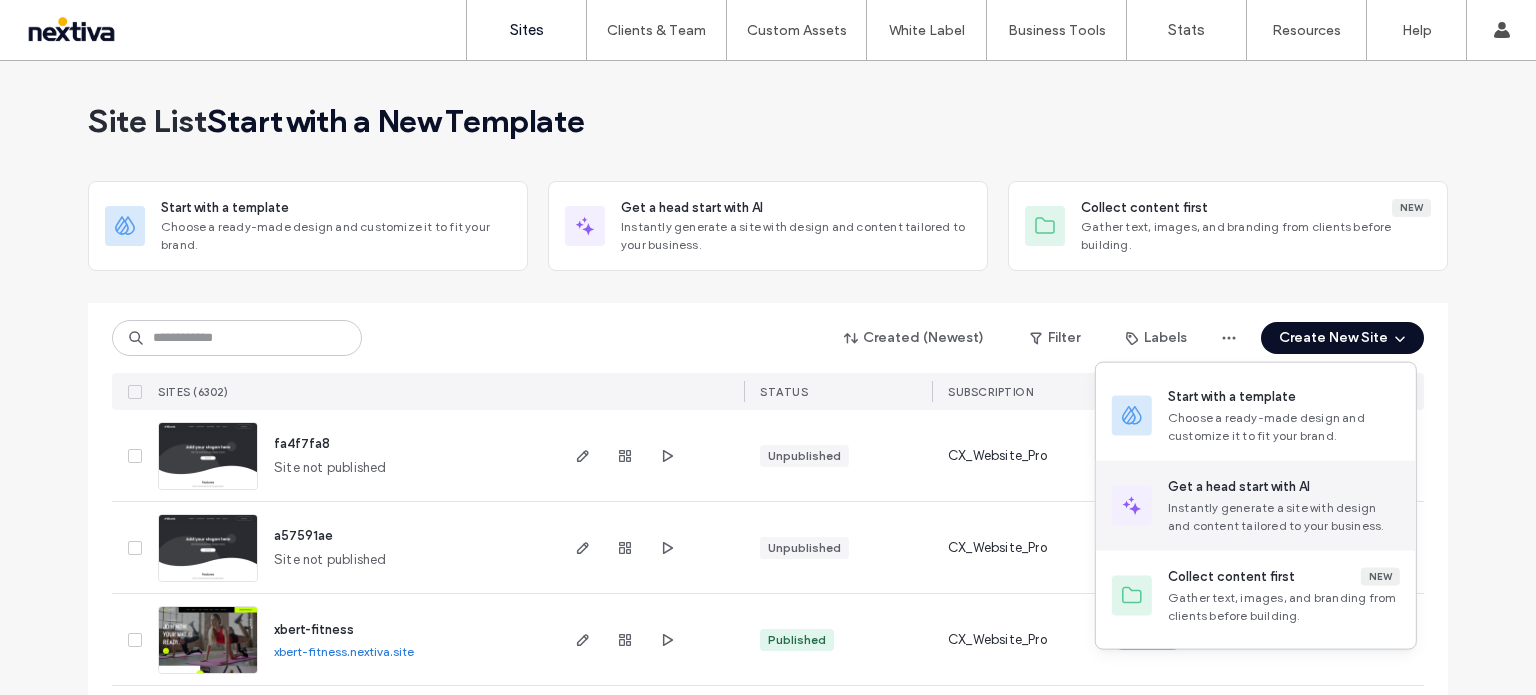 click on "Instantly generate a site with design and content tailored to your business." at bounding box center (1284, 517) 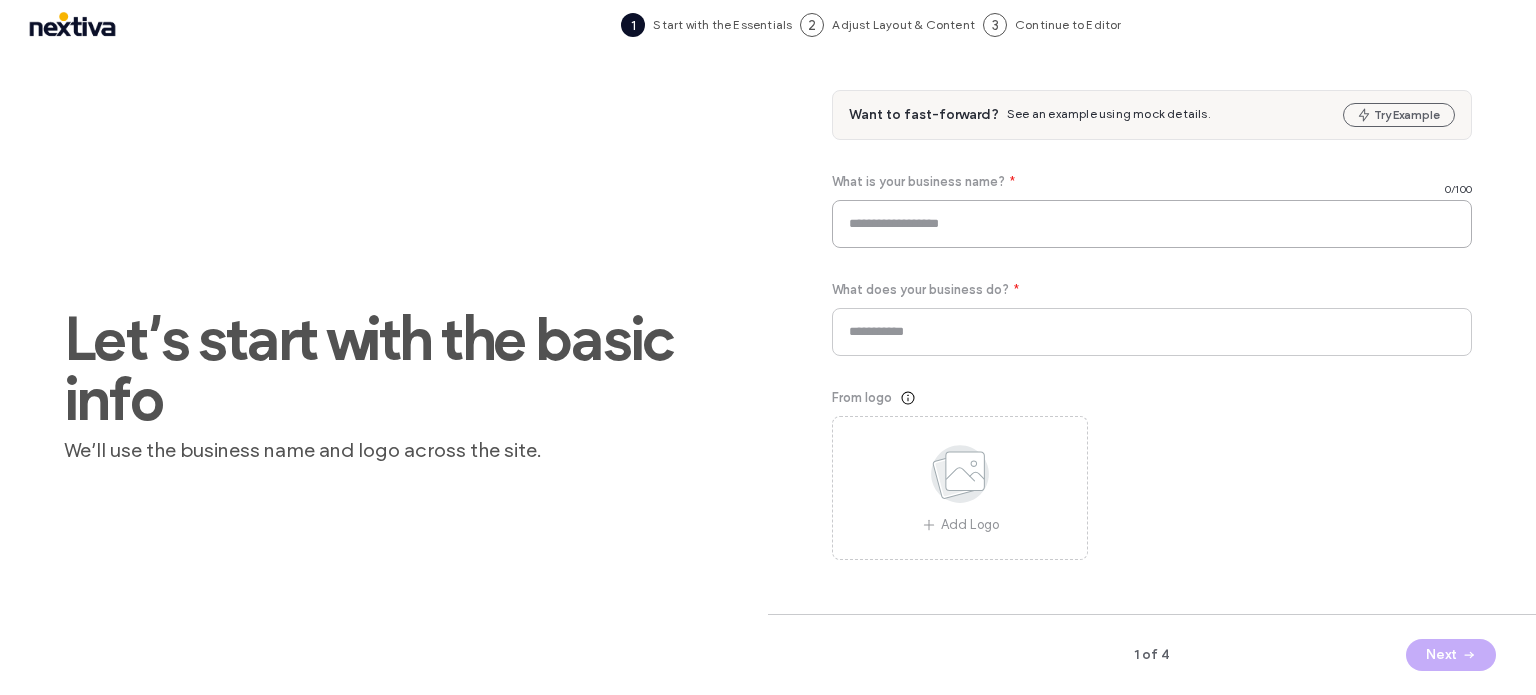 click at bounding box center (1152, 224) 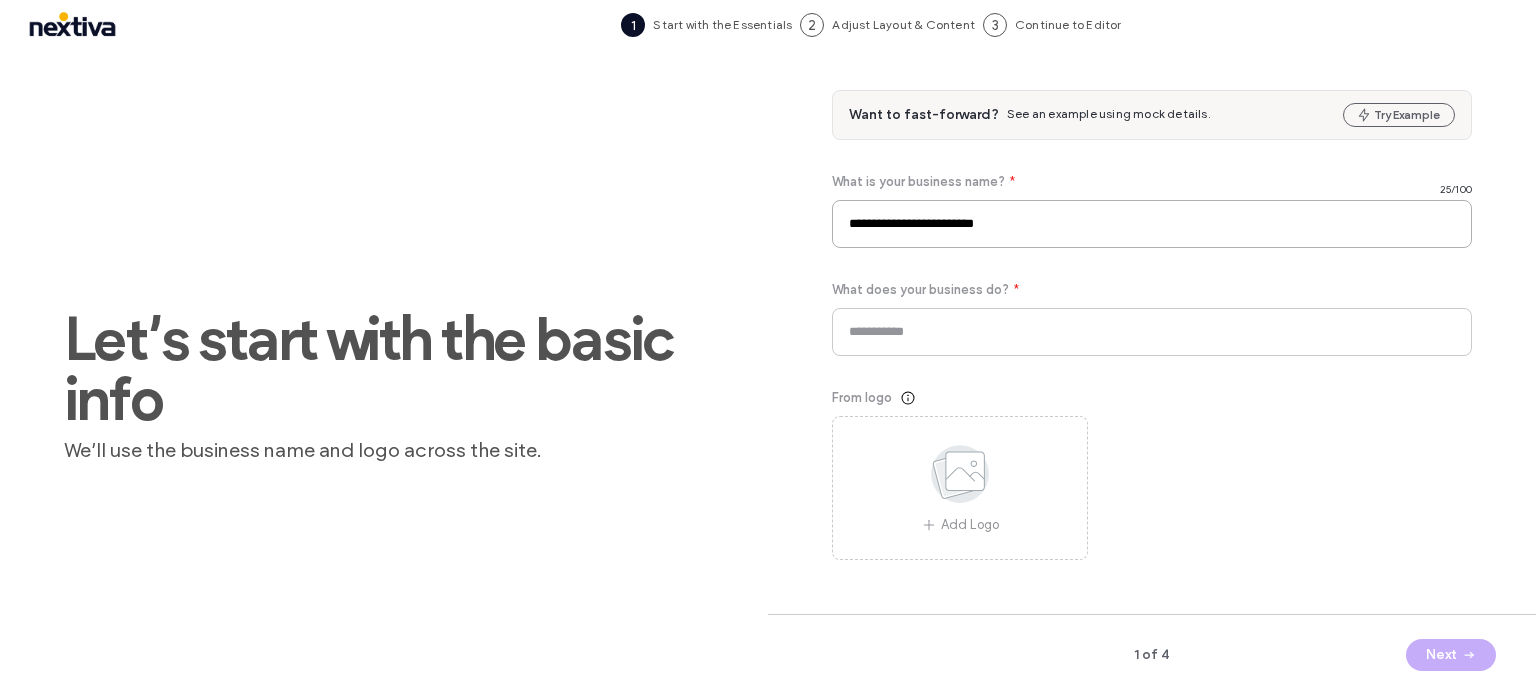 type on "**********" 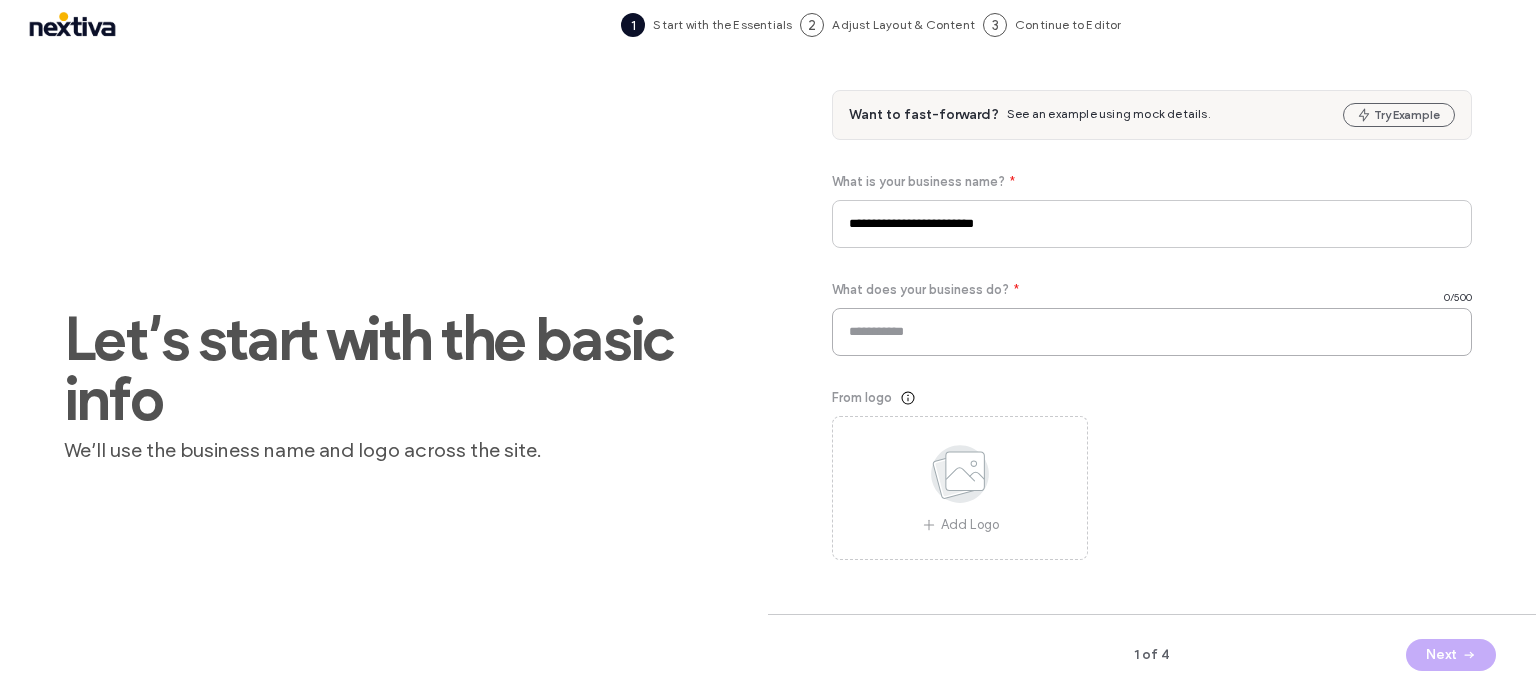 click at bounding box center [1152, 332] 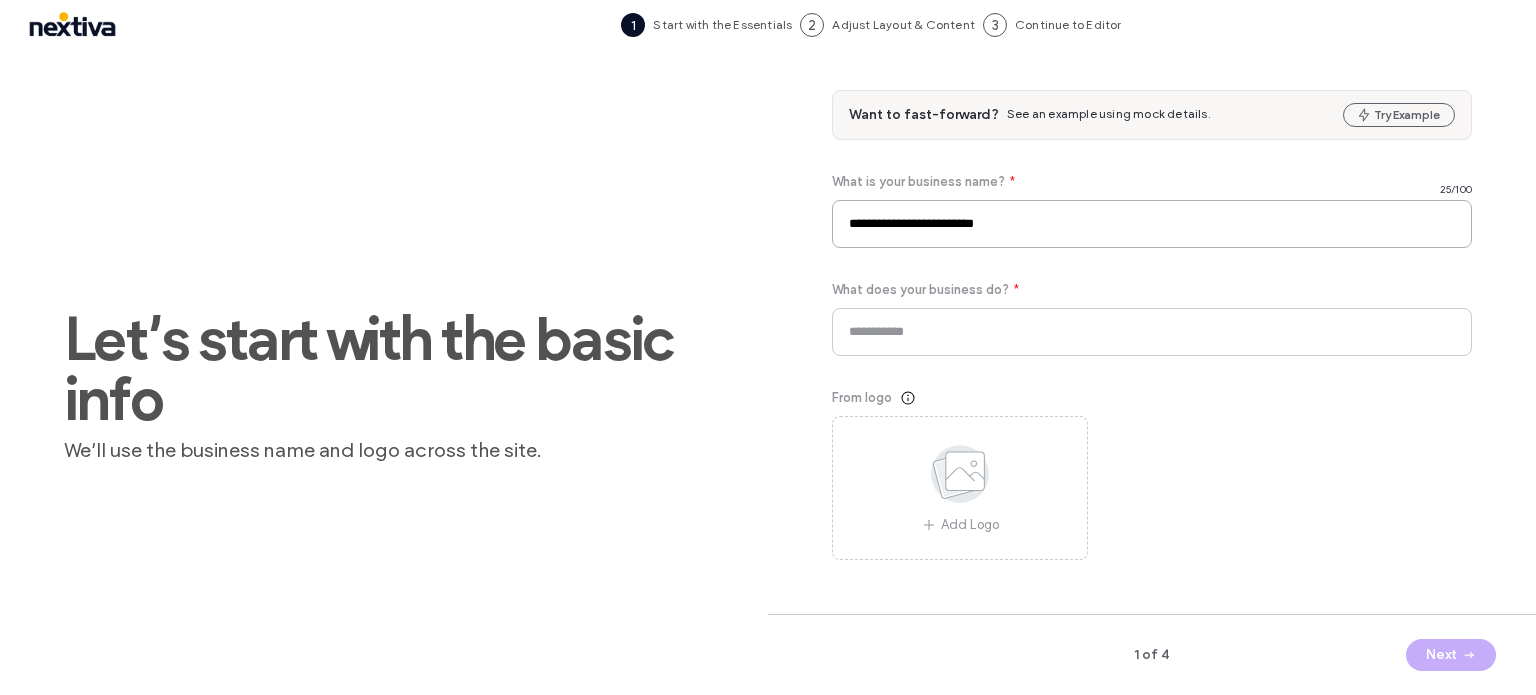 drag, startPoint x: 1029, startPoint y: 215, endPoint x: 828, endPoint y: 219, distance: 201.0398 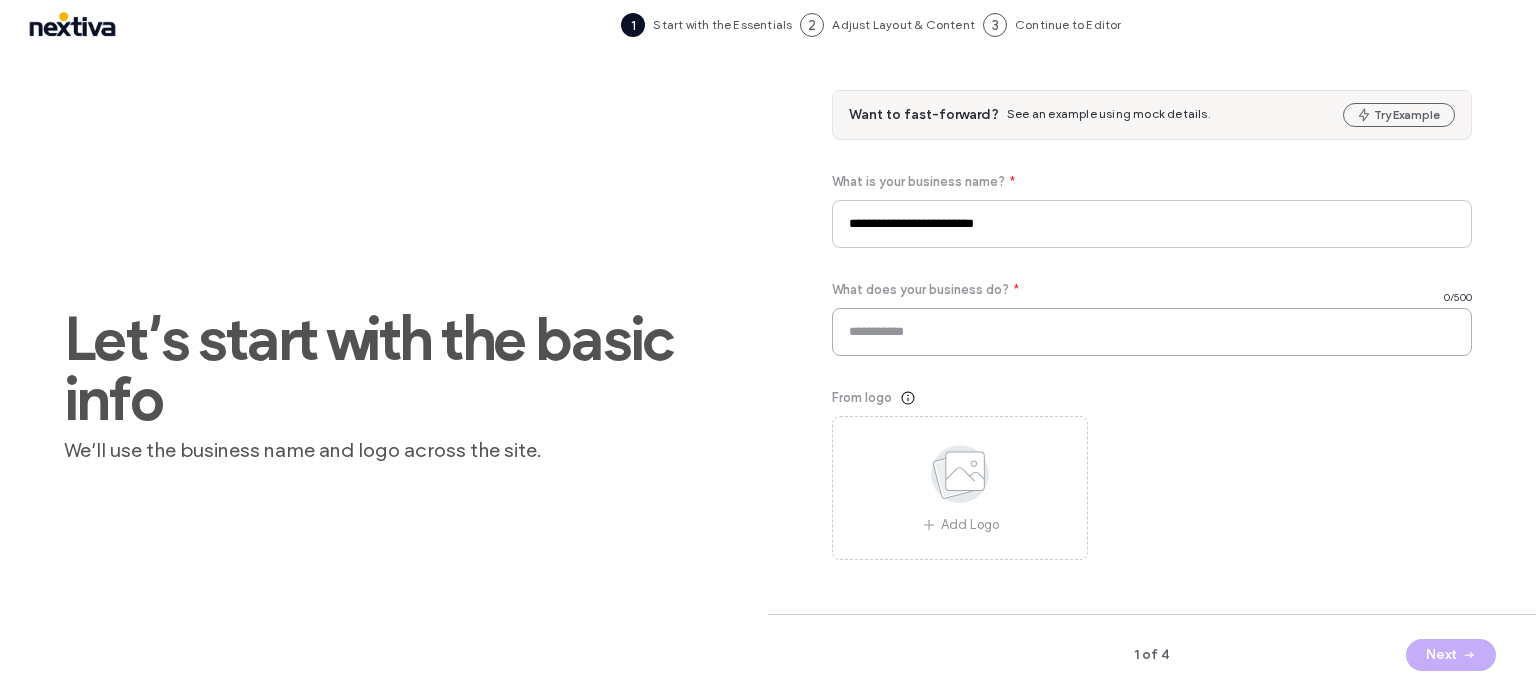 click at bounding box center [1152, 332] 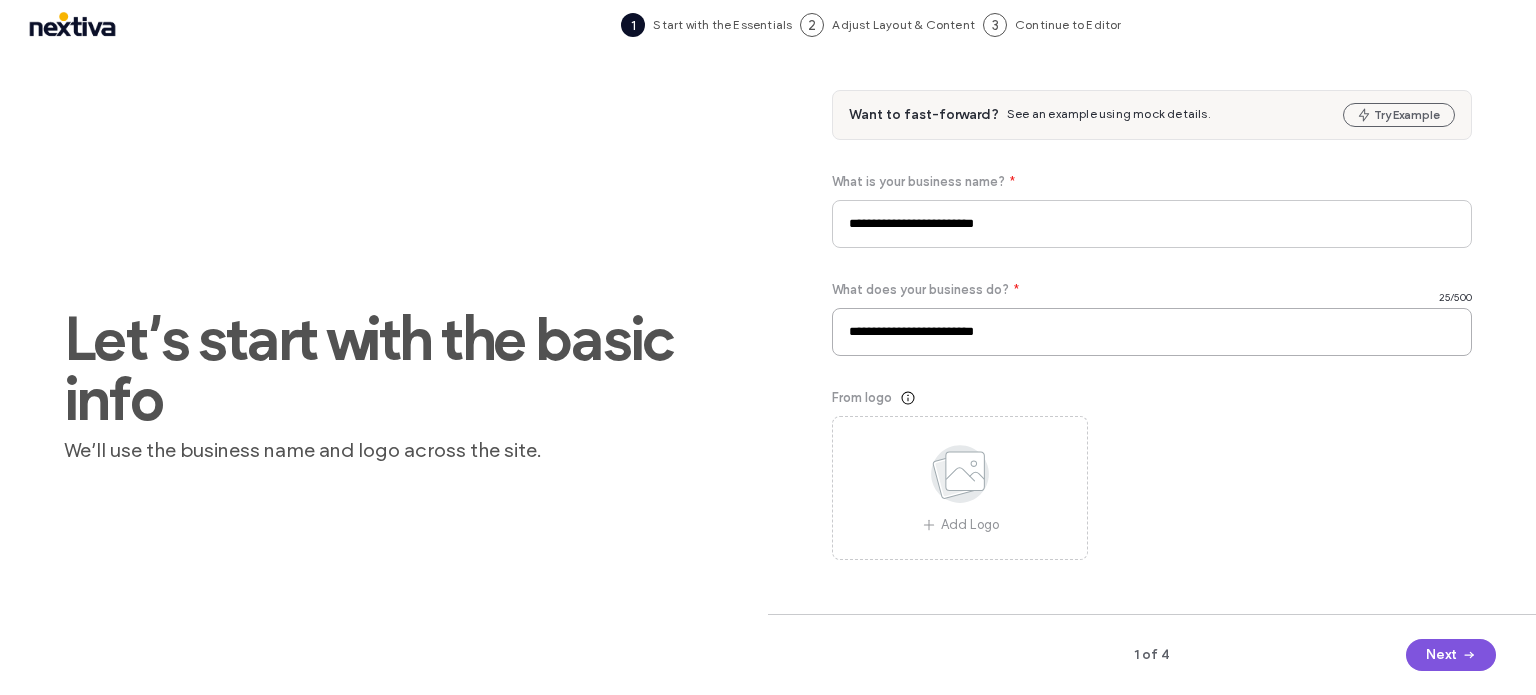type on "**********" 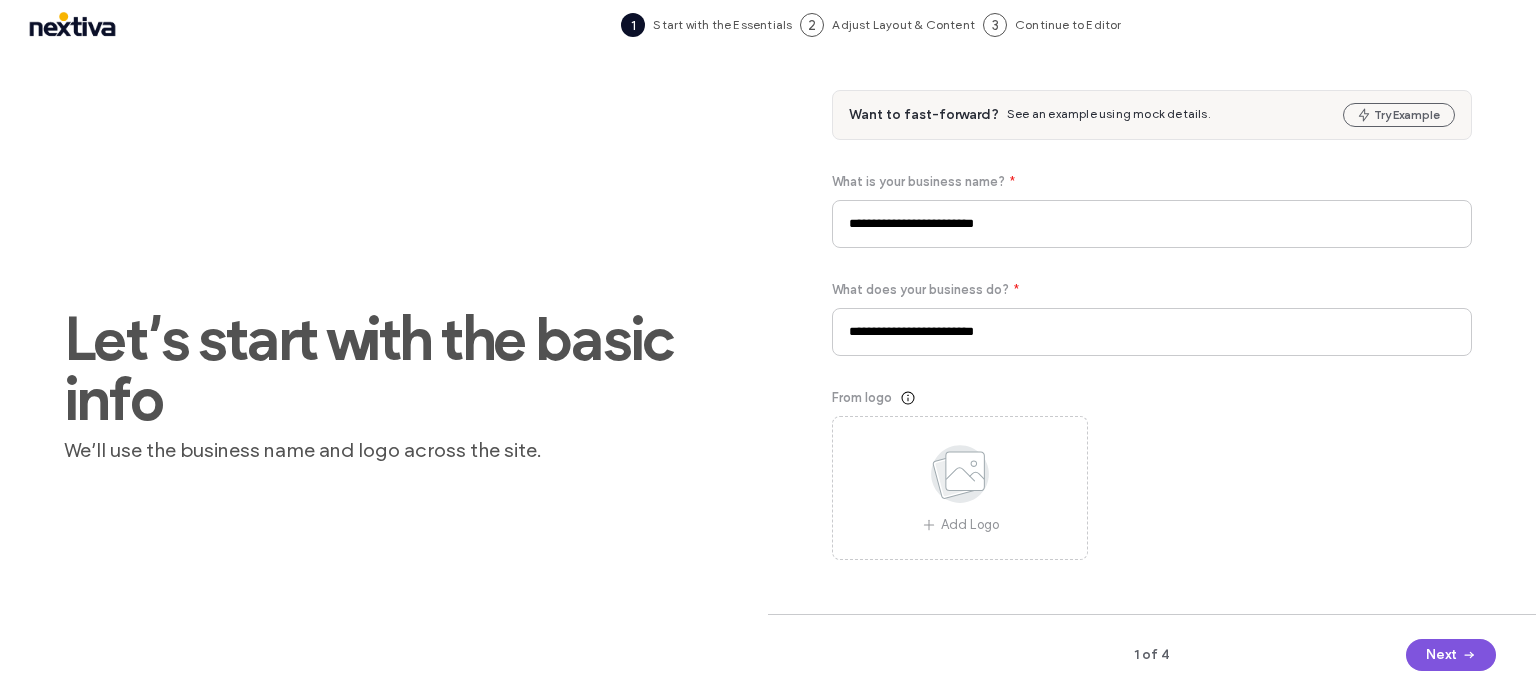 click on "Next" at bounding box center [1451, 655] 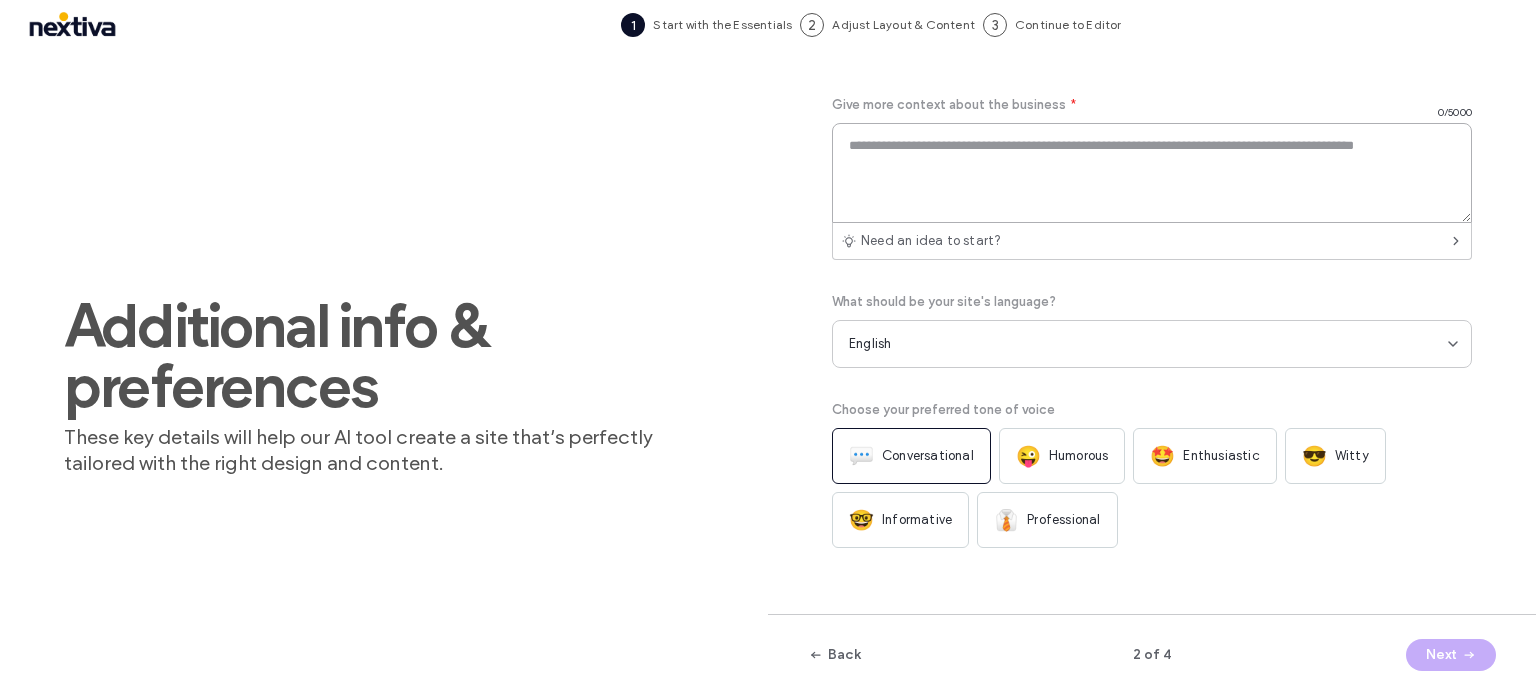 click at bounding box center (1152, 173) 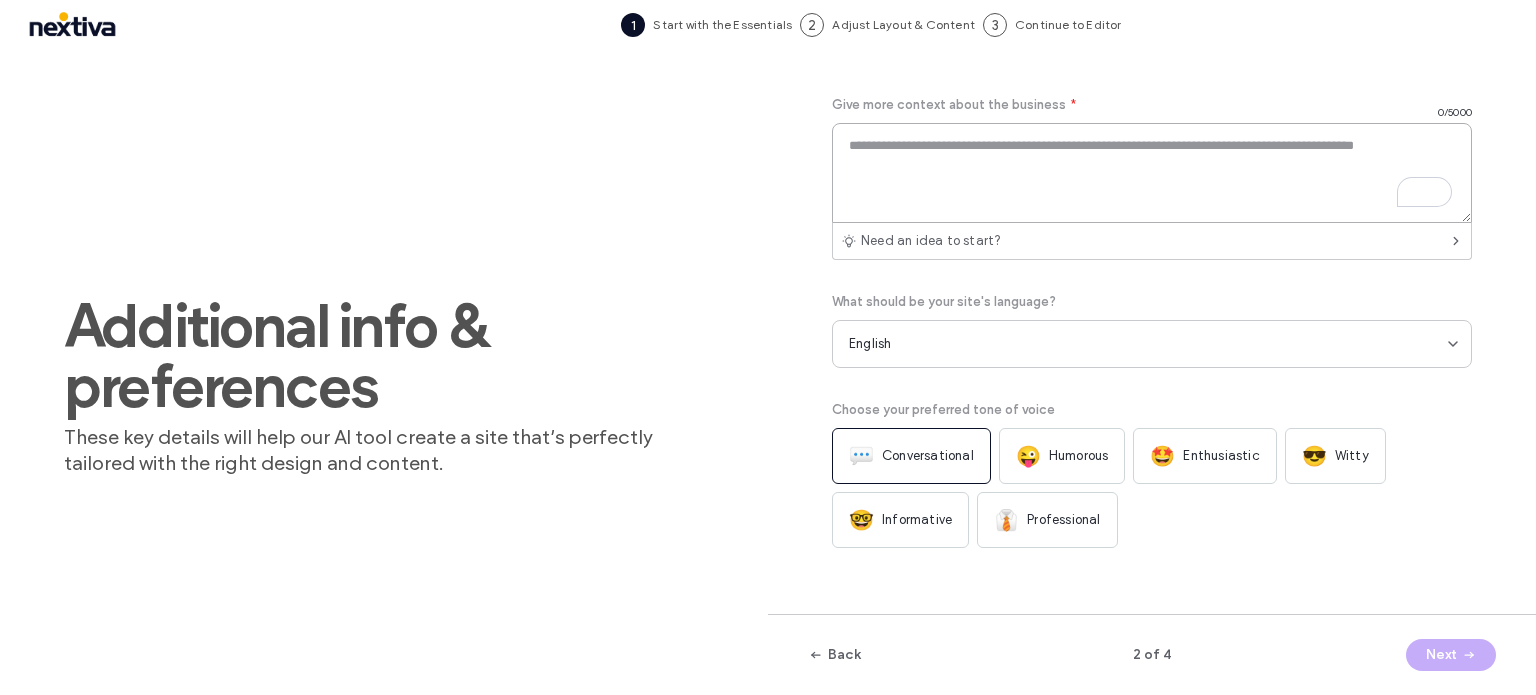 click at bounding box center (1152, 173) 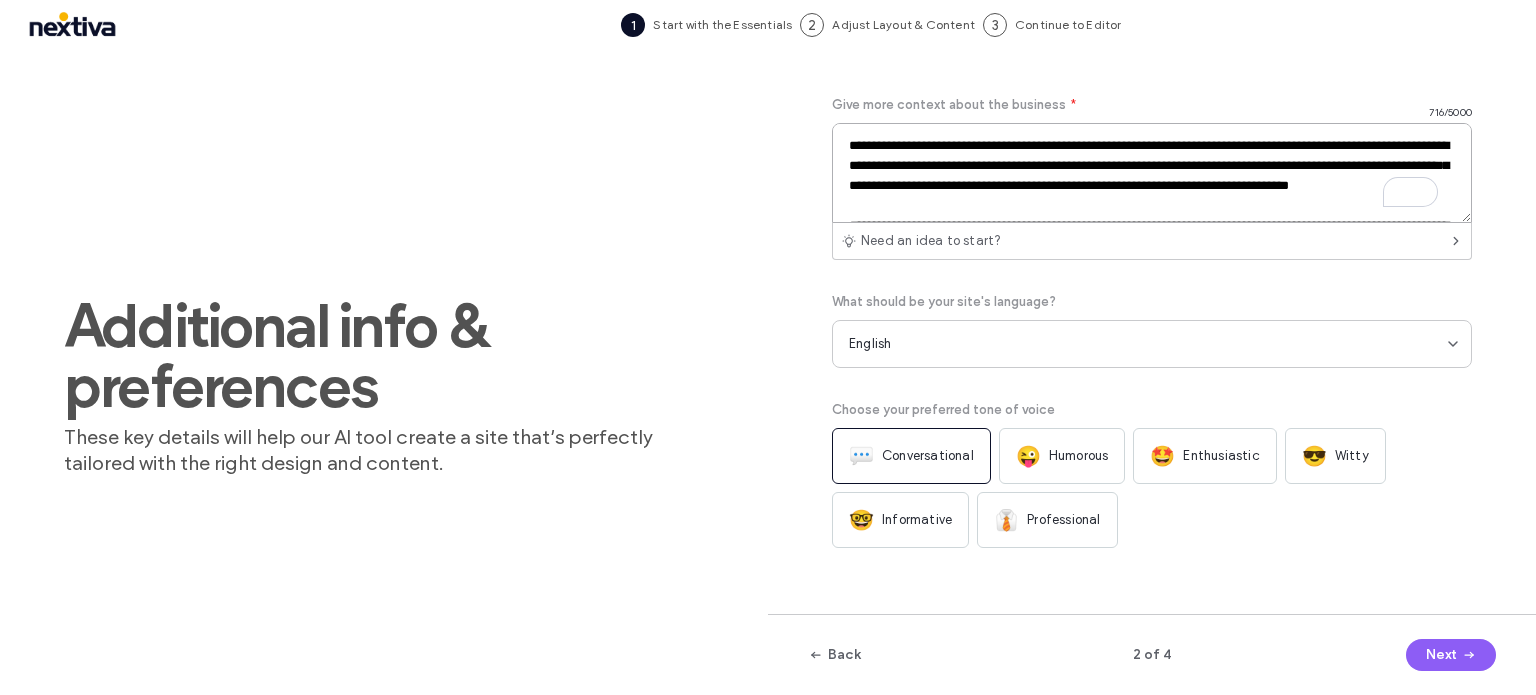 scroll, scrollTop: 112, scrollLeft: 0, axis: vertical 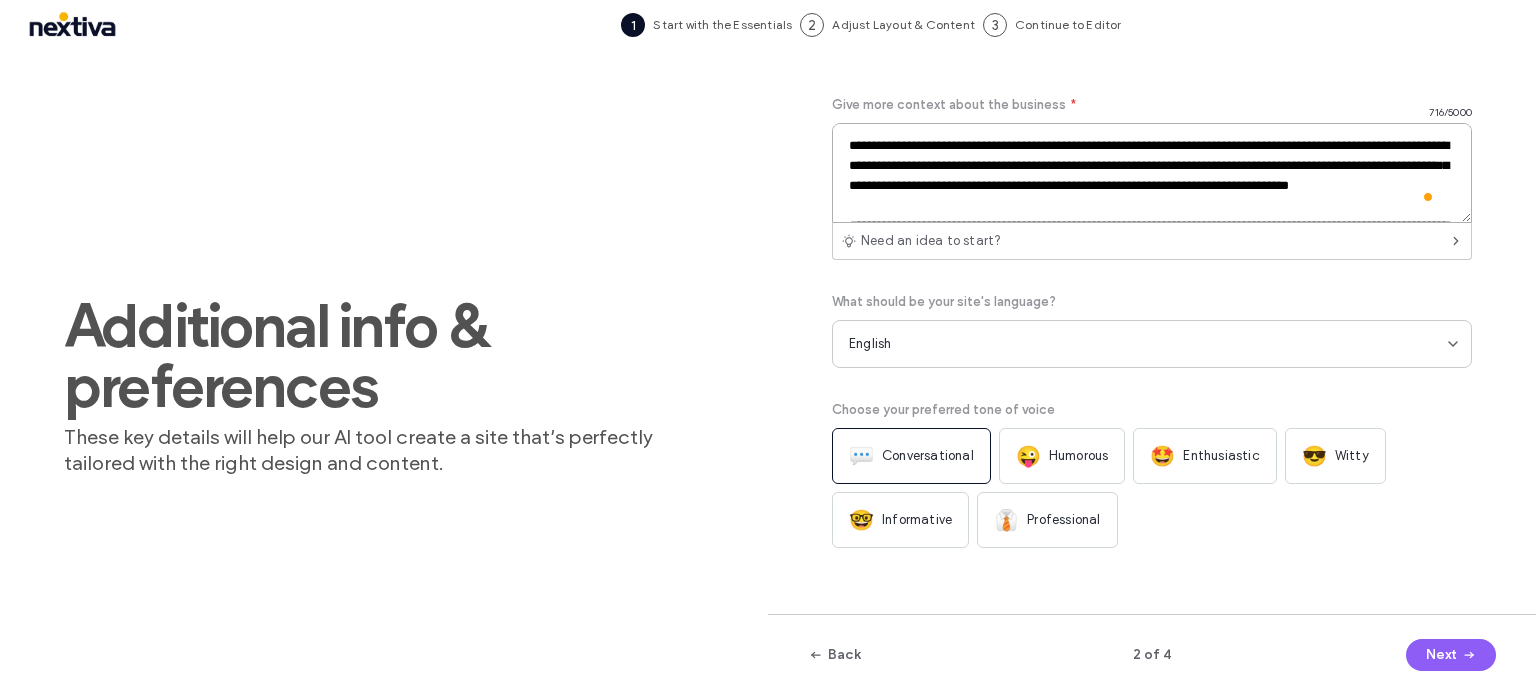 drag, startPoint x: 1020, startPoint y: 162, endPoint x: 1142, endPoint y: 167, distance: 122.10242 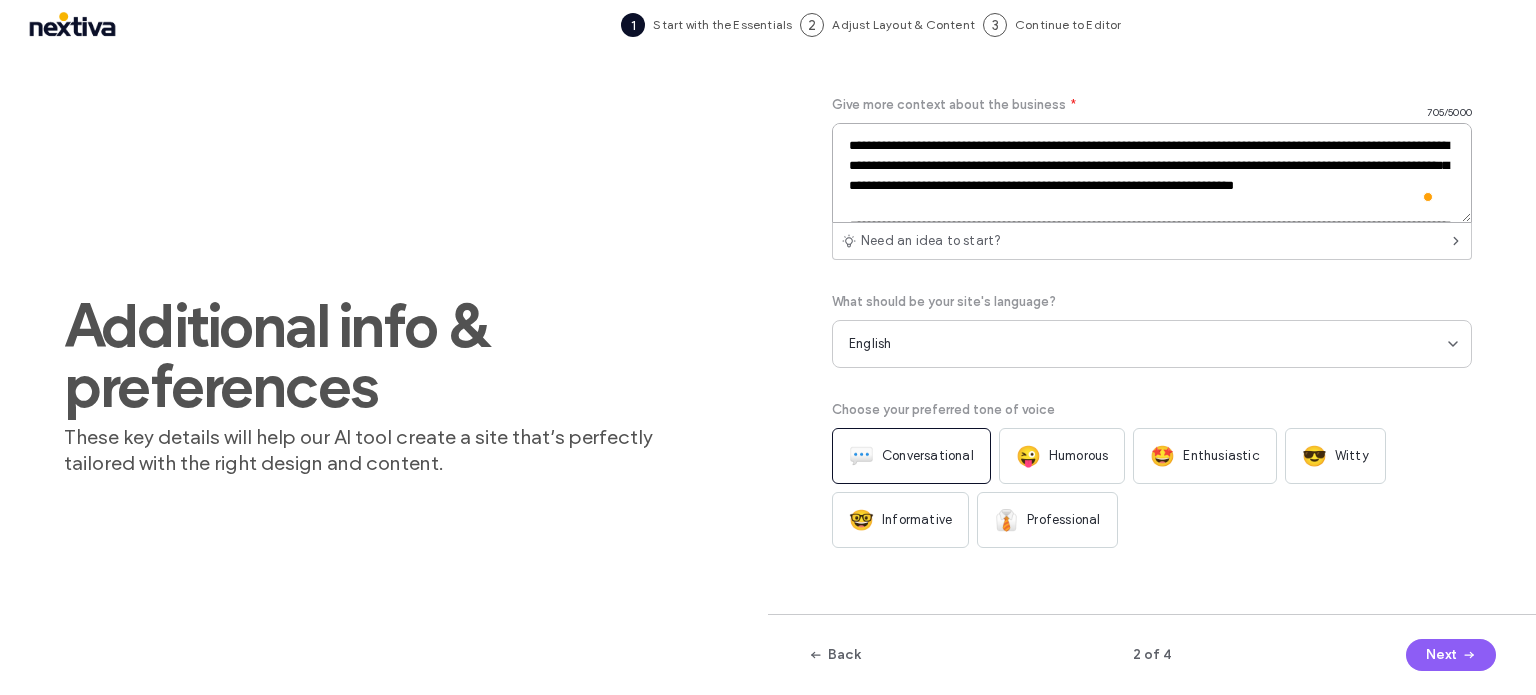 scroll, scrollTop: 125, scrollLeft: 0, axis: vertical 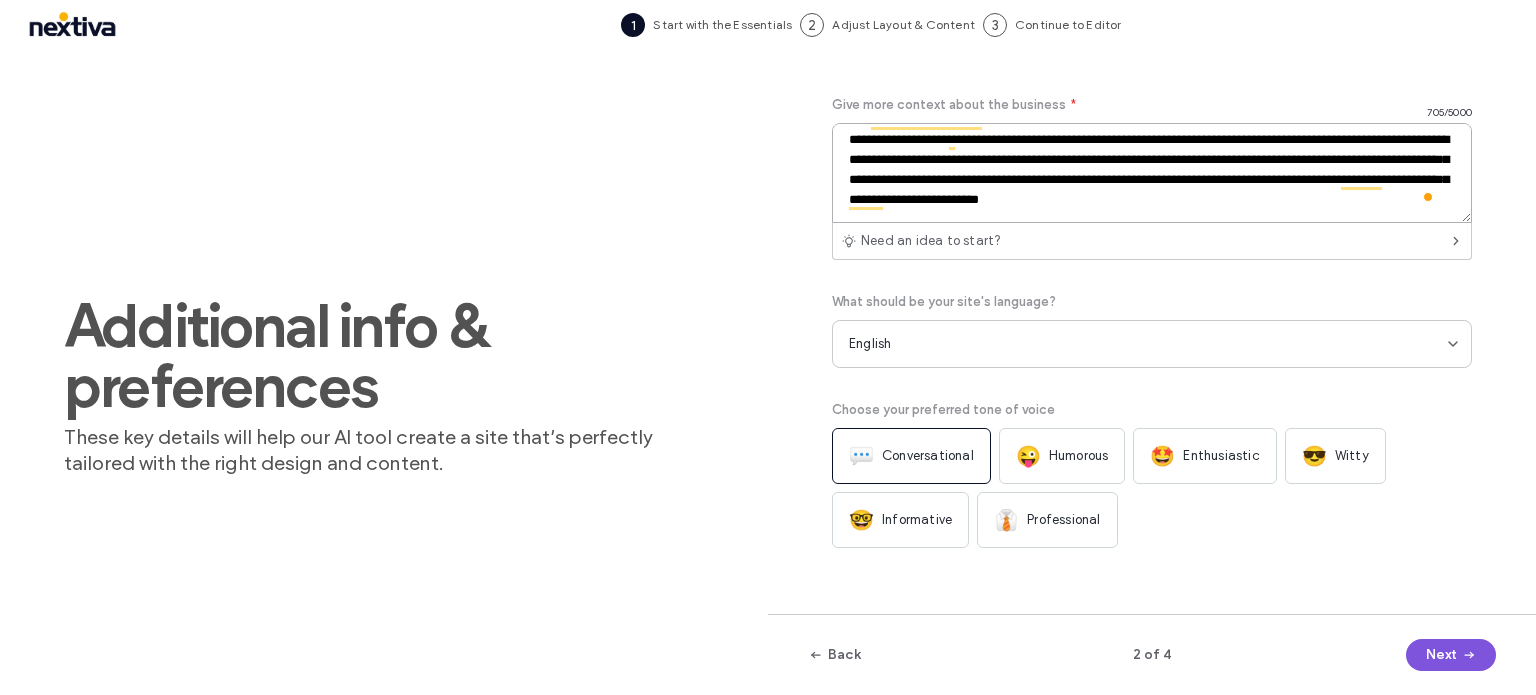 type on "**********" 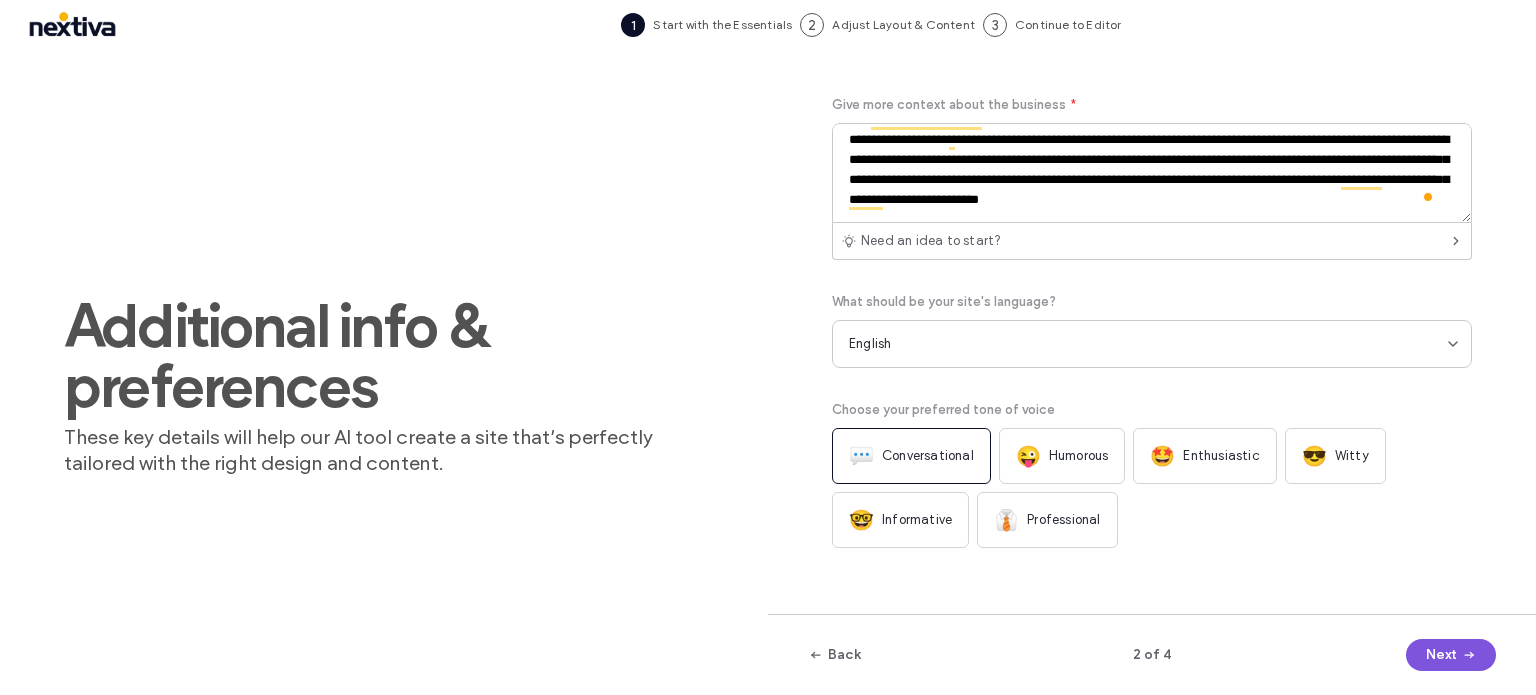click on "Next" at bounding box center (1451, 655) 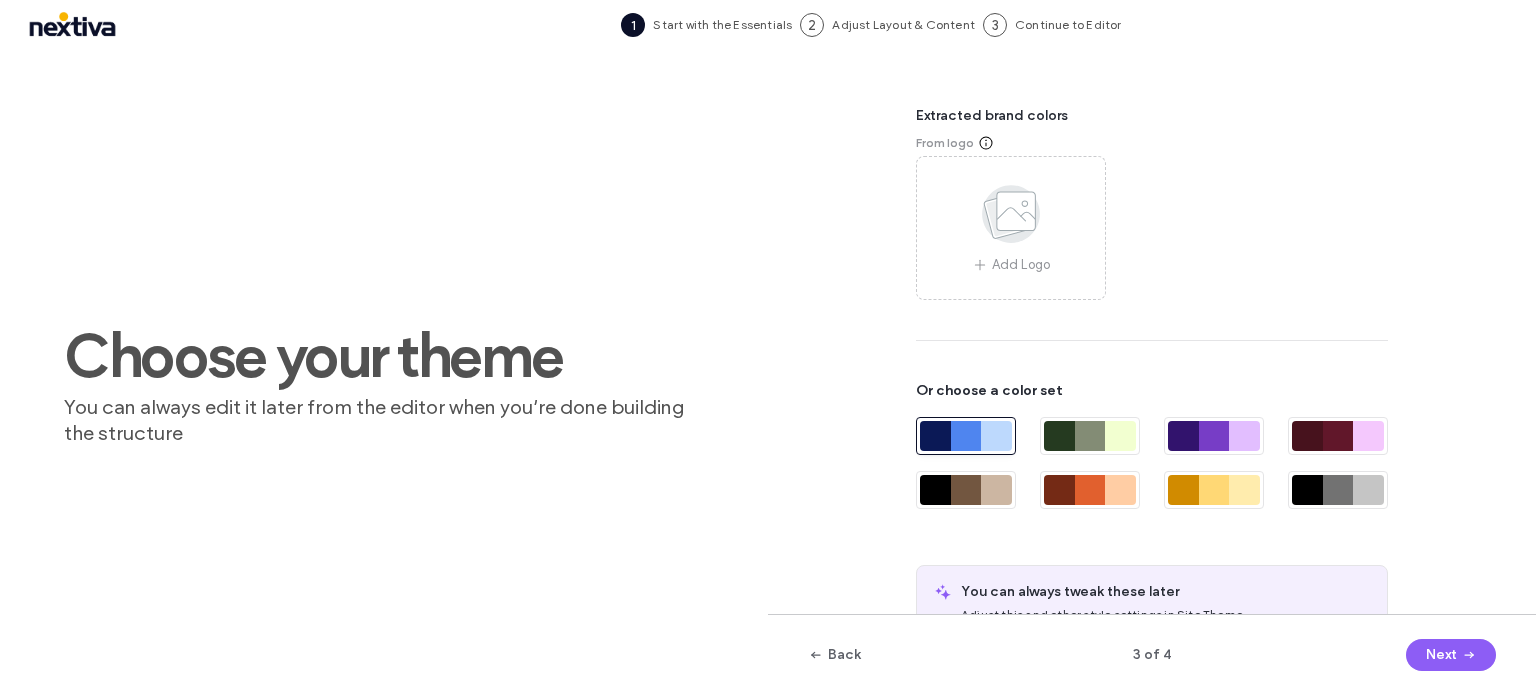 click at bounding box center (996, 436) 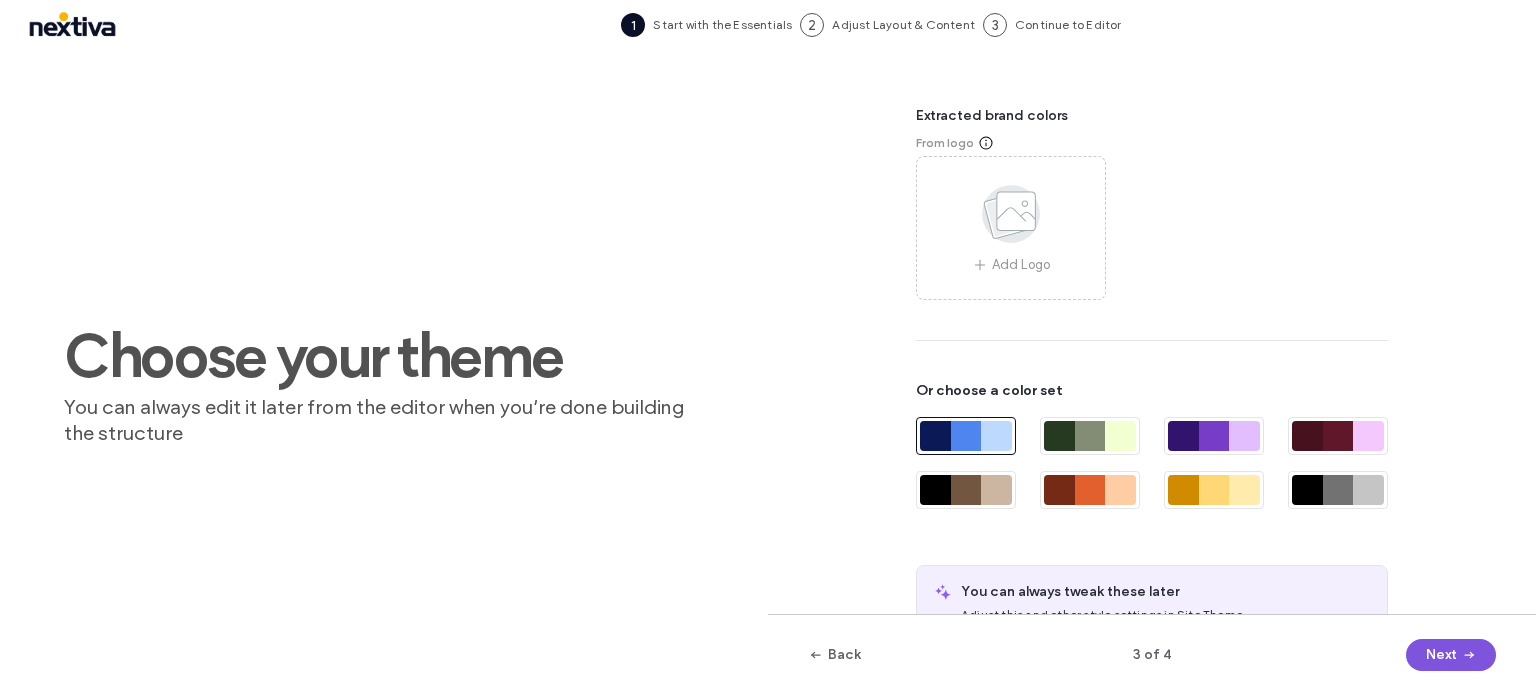 click on "Next" at bounding box center [1451, 655] 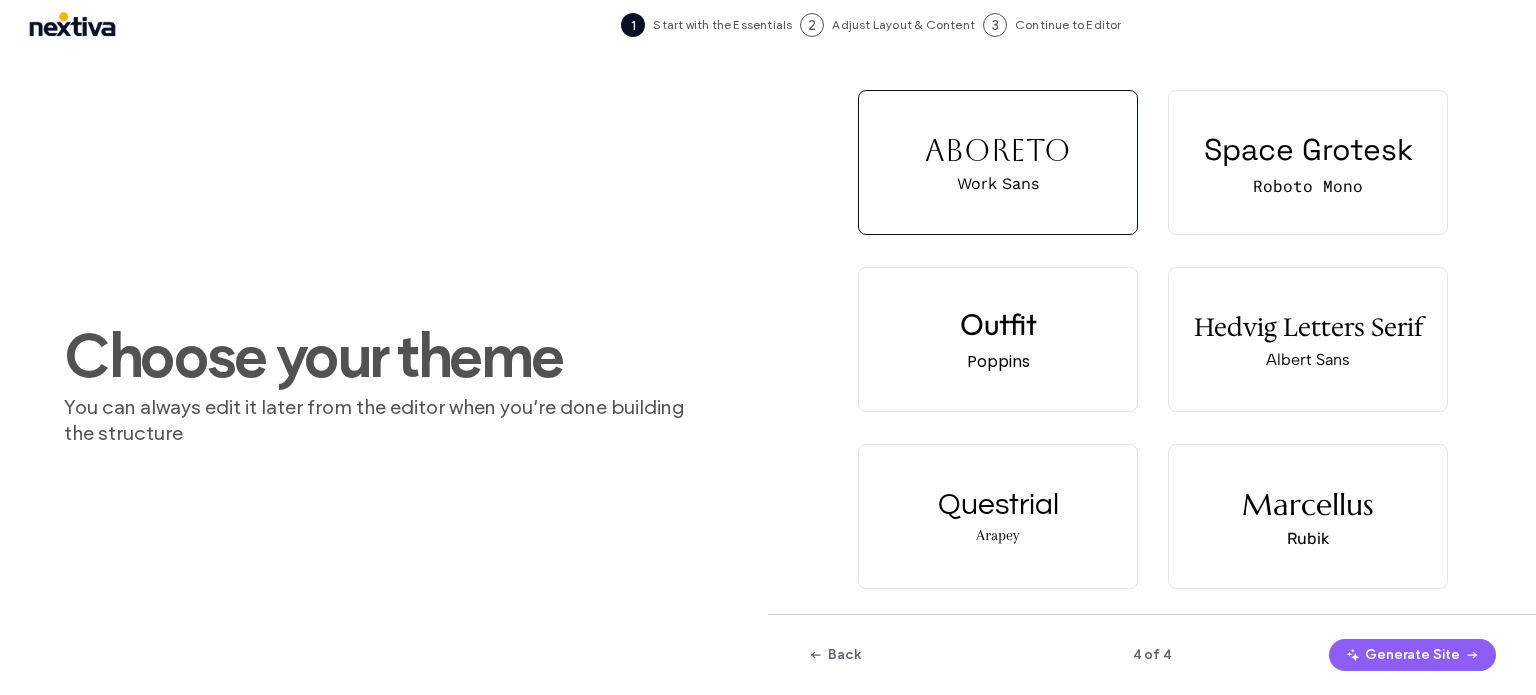 click on "Generate Site" at bounding box center (1412, 655) 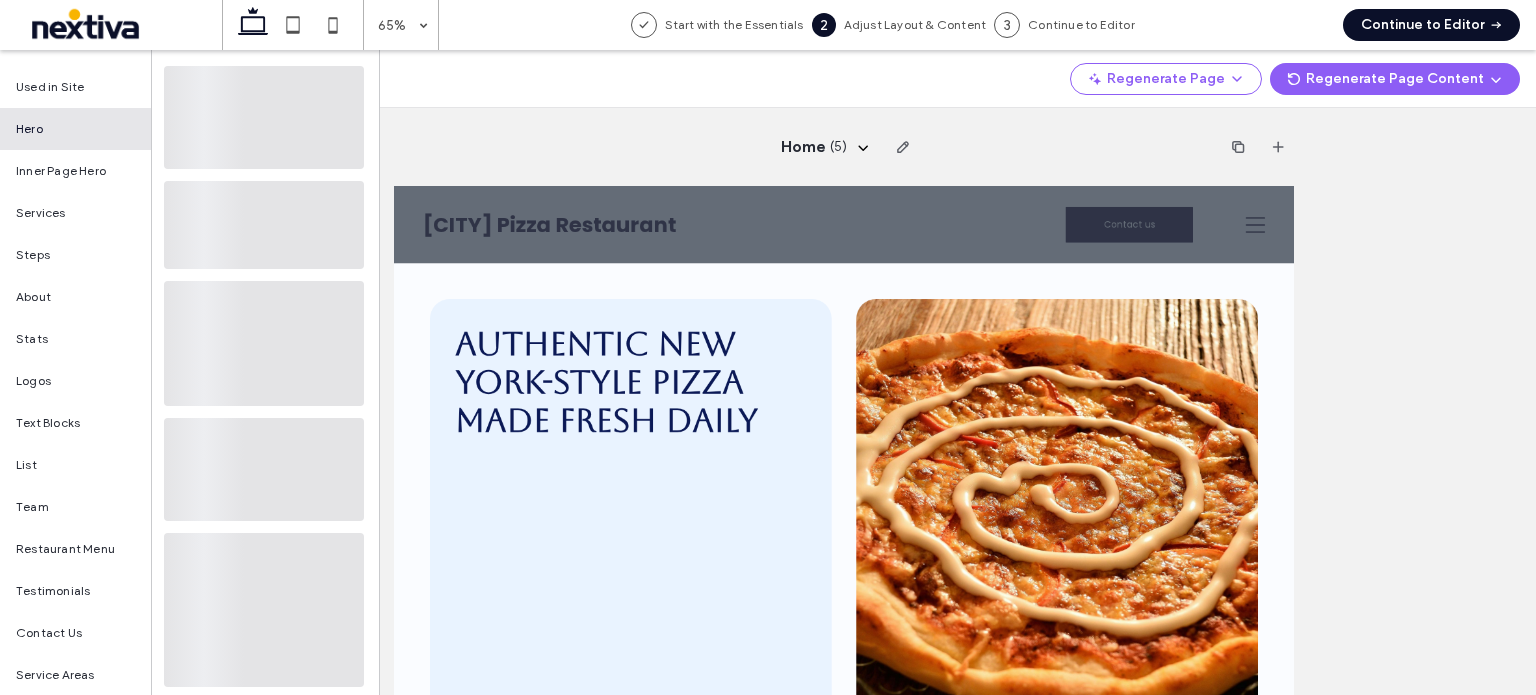 scroll, scrollTop: 0, scrollLeft: 0, axis: both 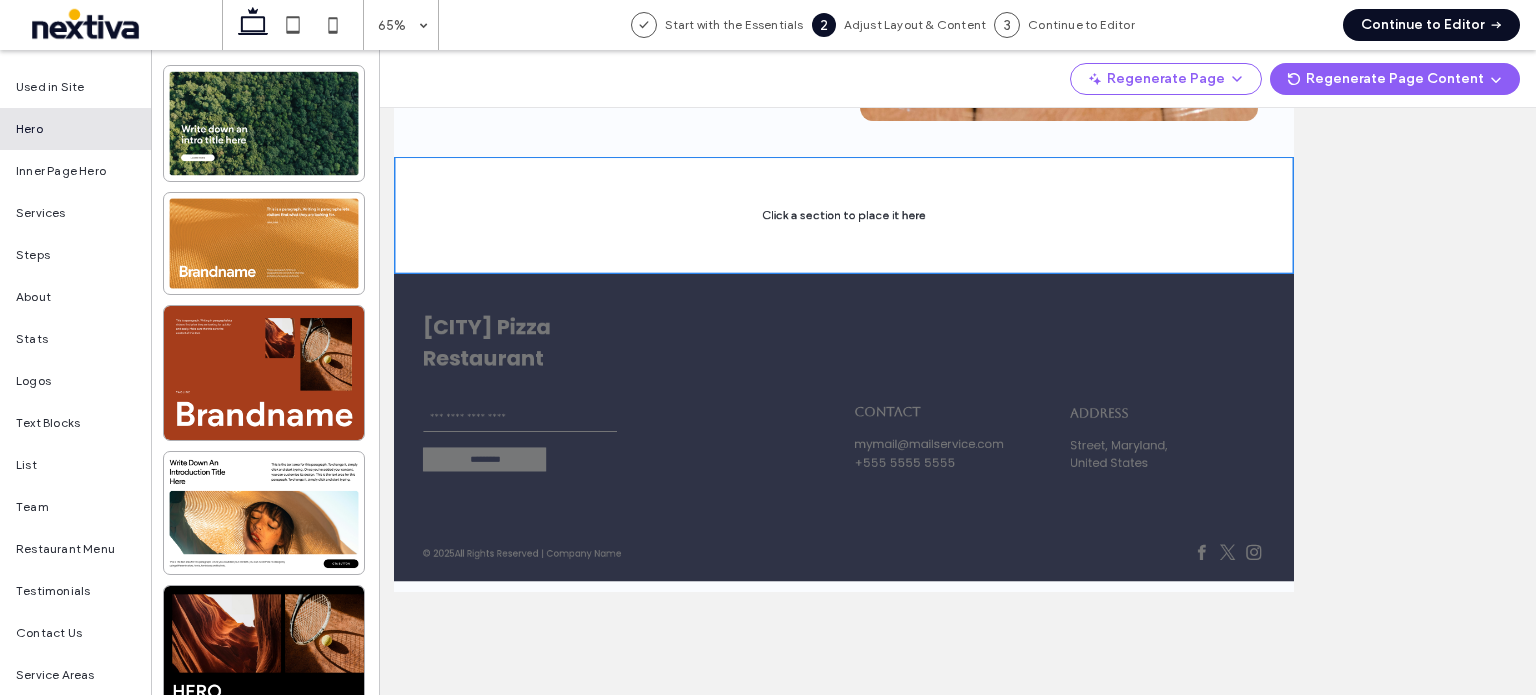 click on "Continue to Editor" at bounding box center (1431, 25) 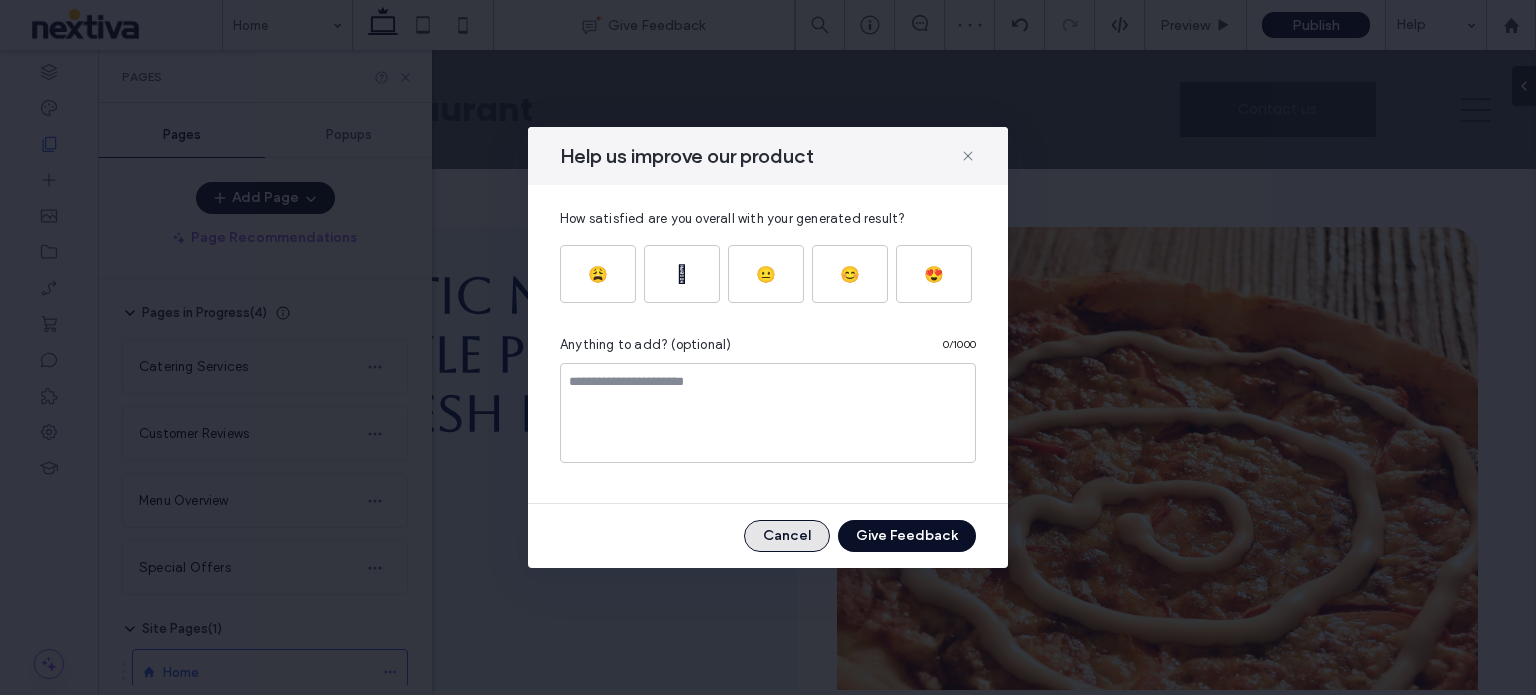 click on "Cancel" at bounding box center [787, 536] 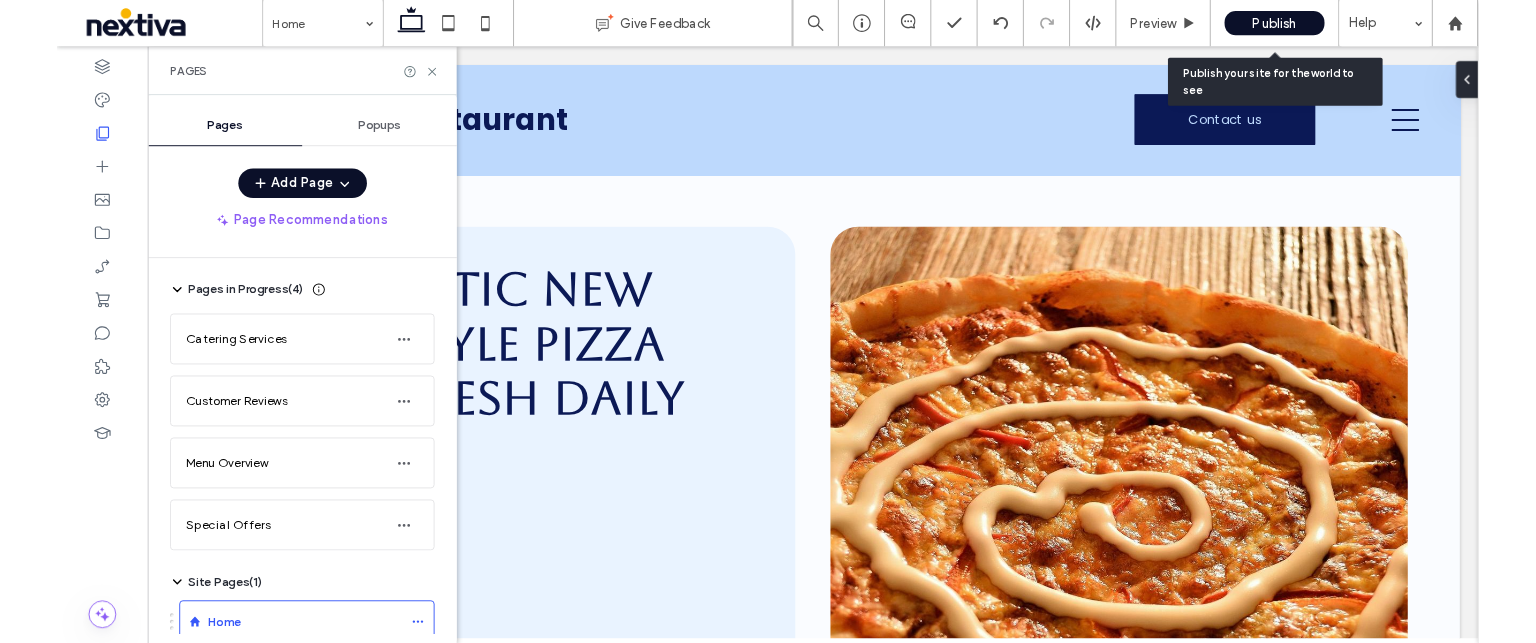 scroll, scrollTop: 0, scrollLeft: 0, axis: both 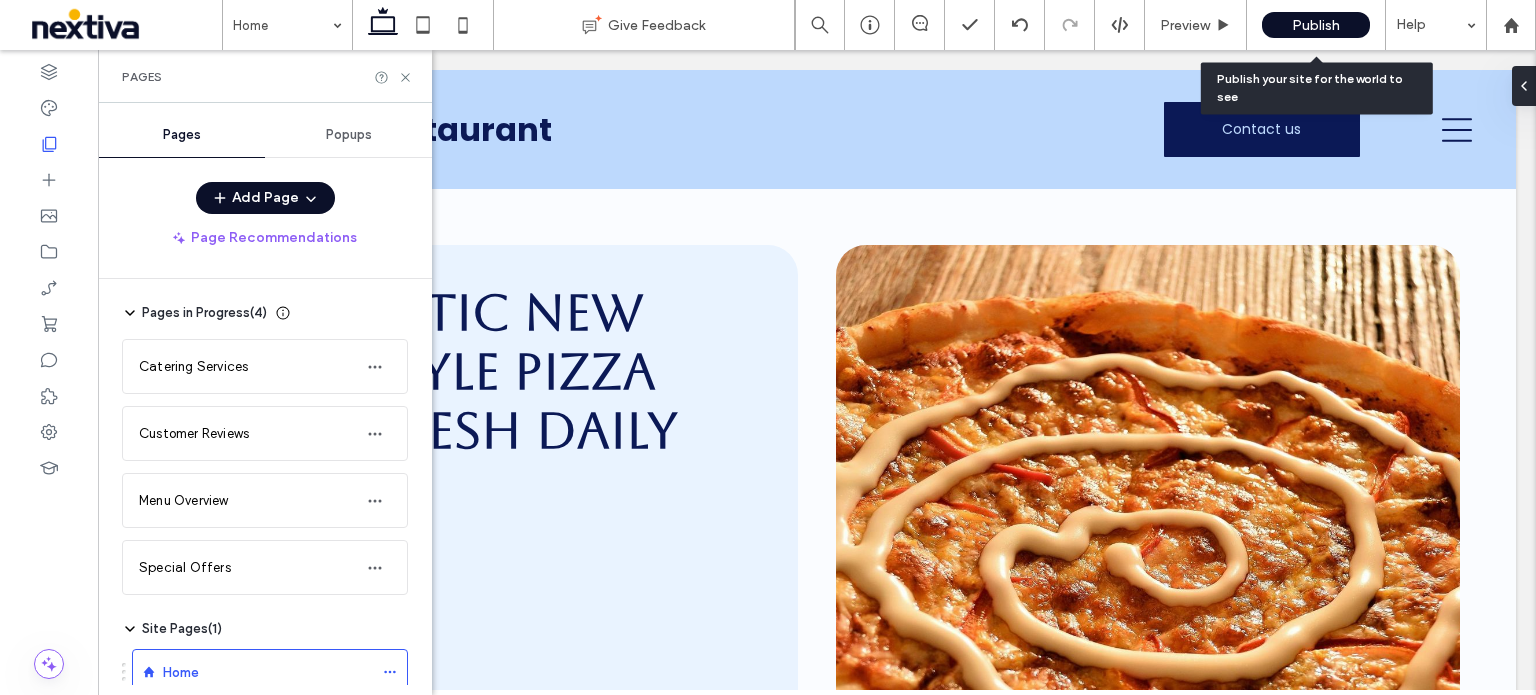 click on "Publish" at bounding box center (1316, 25) 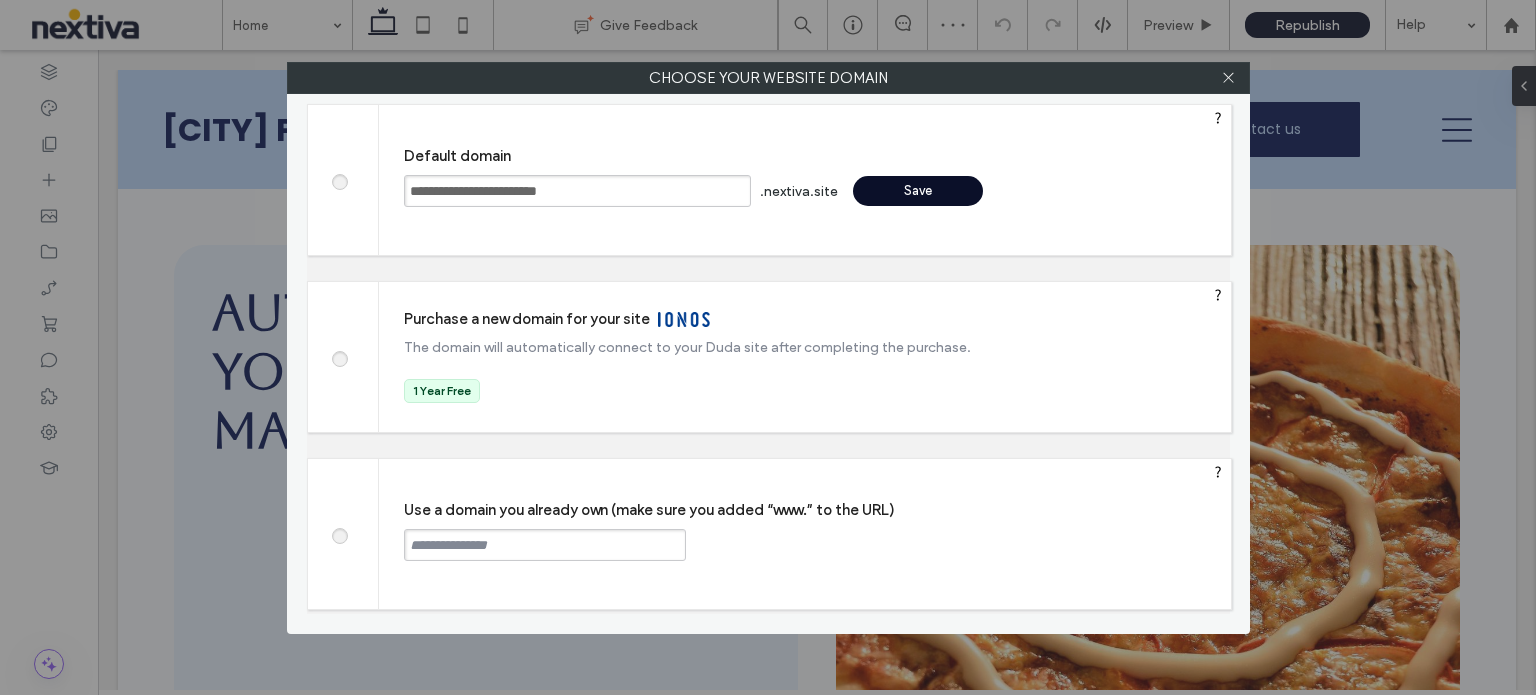 click on "Save" at bounding box center [918, 191] 